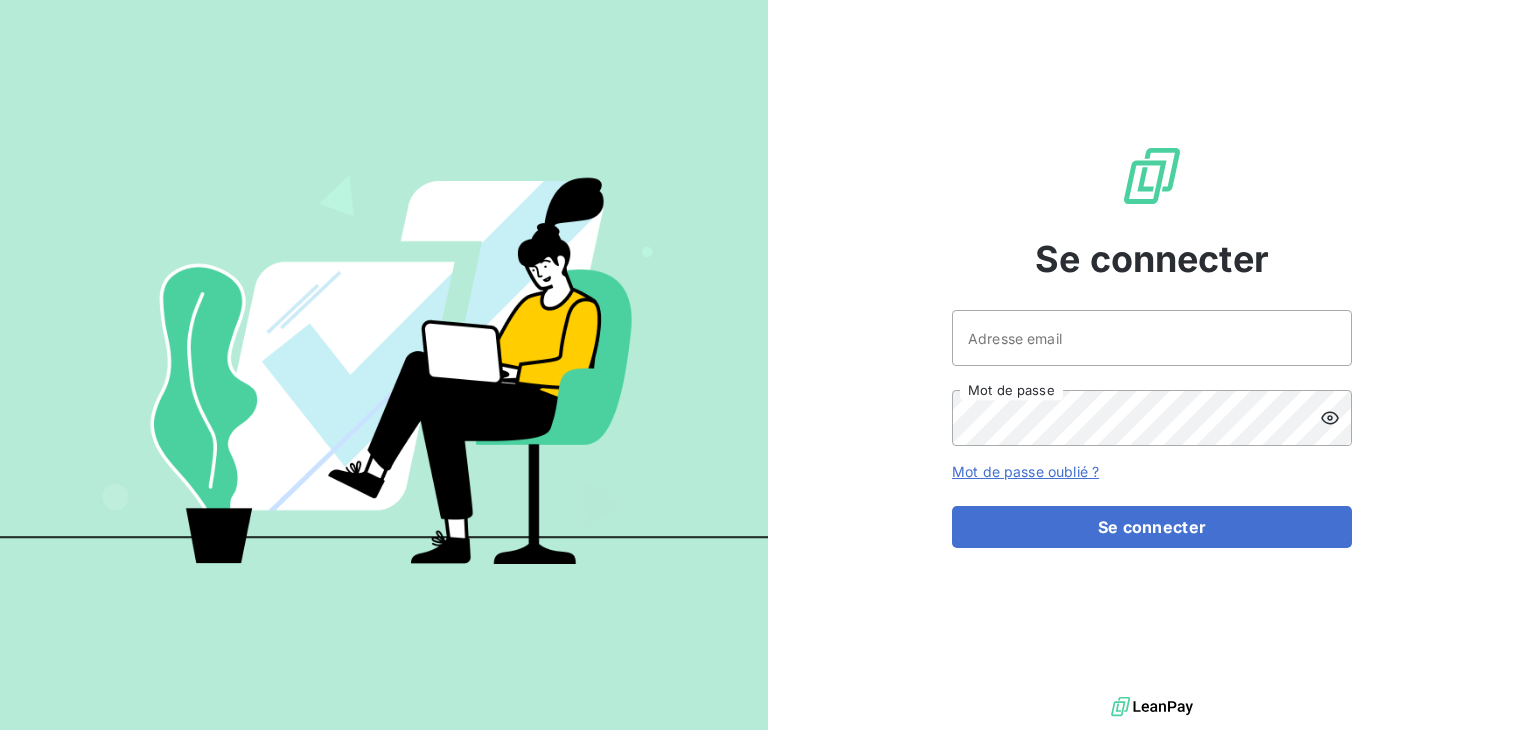 scroll, scrollTop: 0, scrollLeft: 0, axis: both 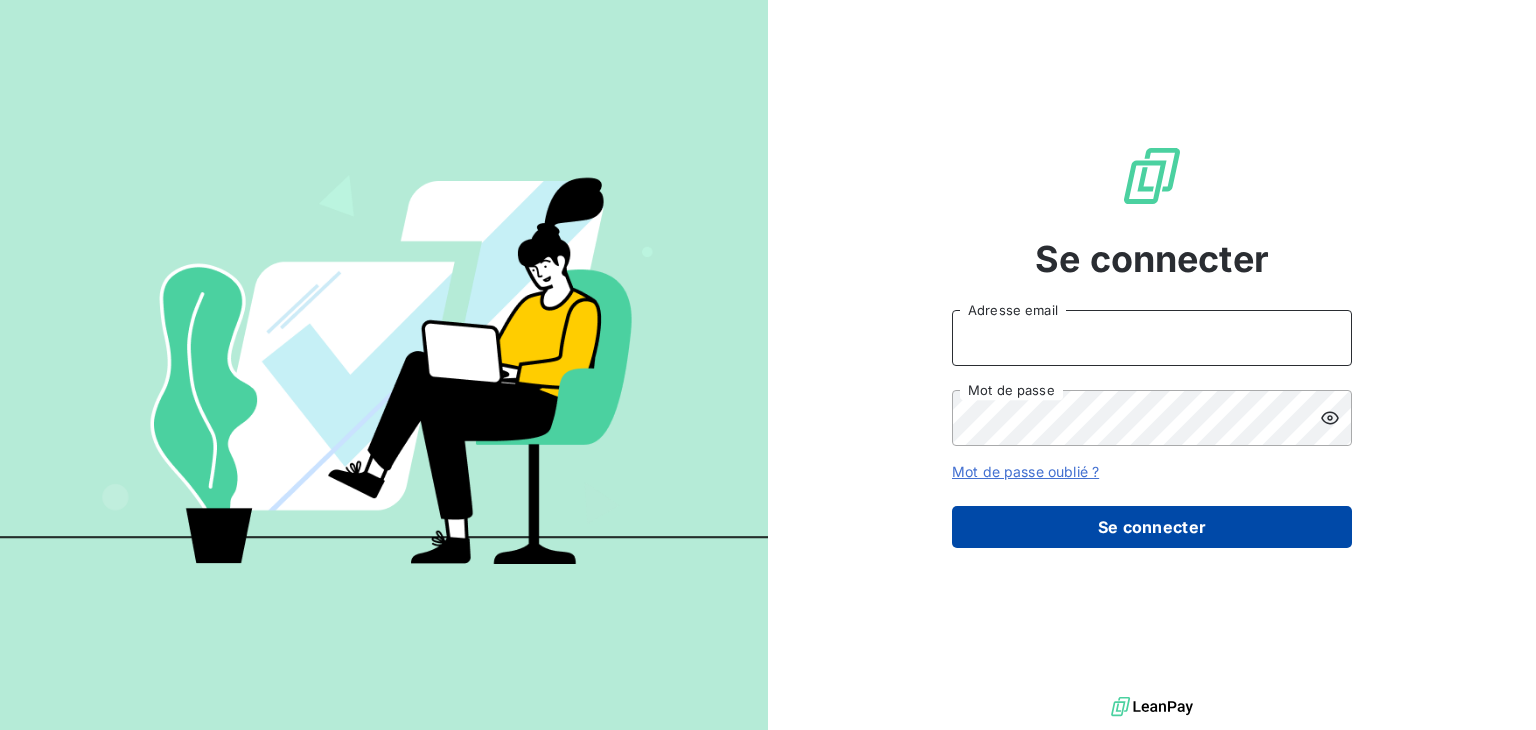 type on "[NAME]@[DOMAIN]" 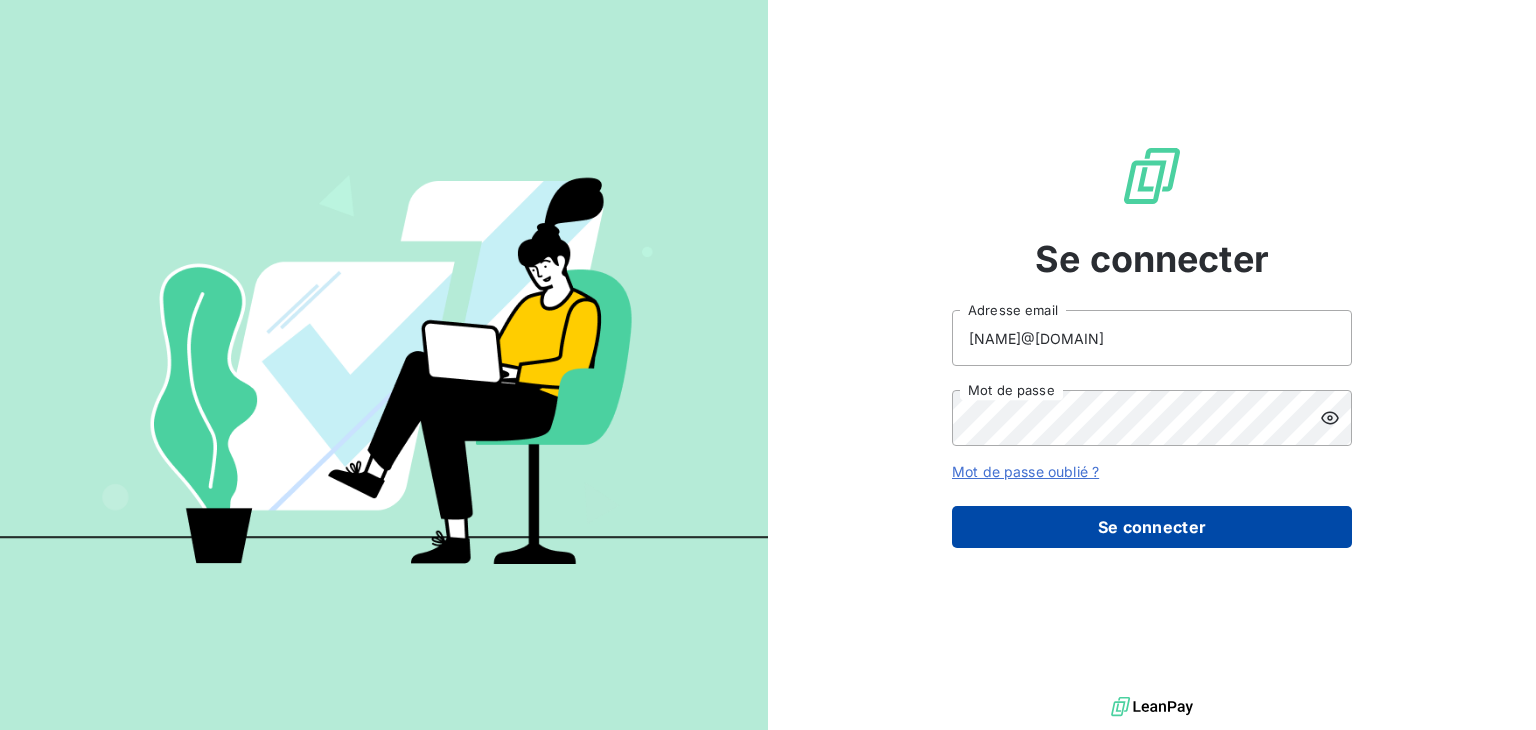 click on "Se connecter" at bounding box center [1152, 527] 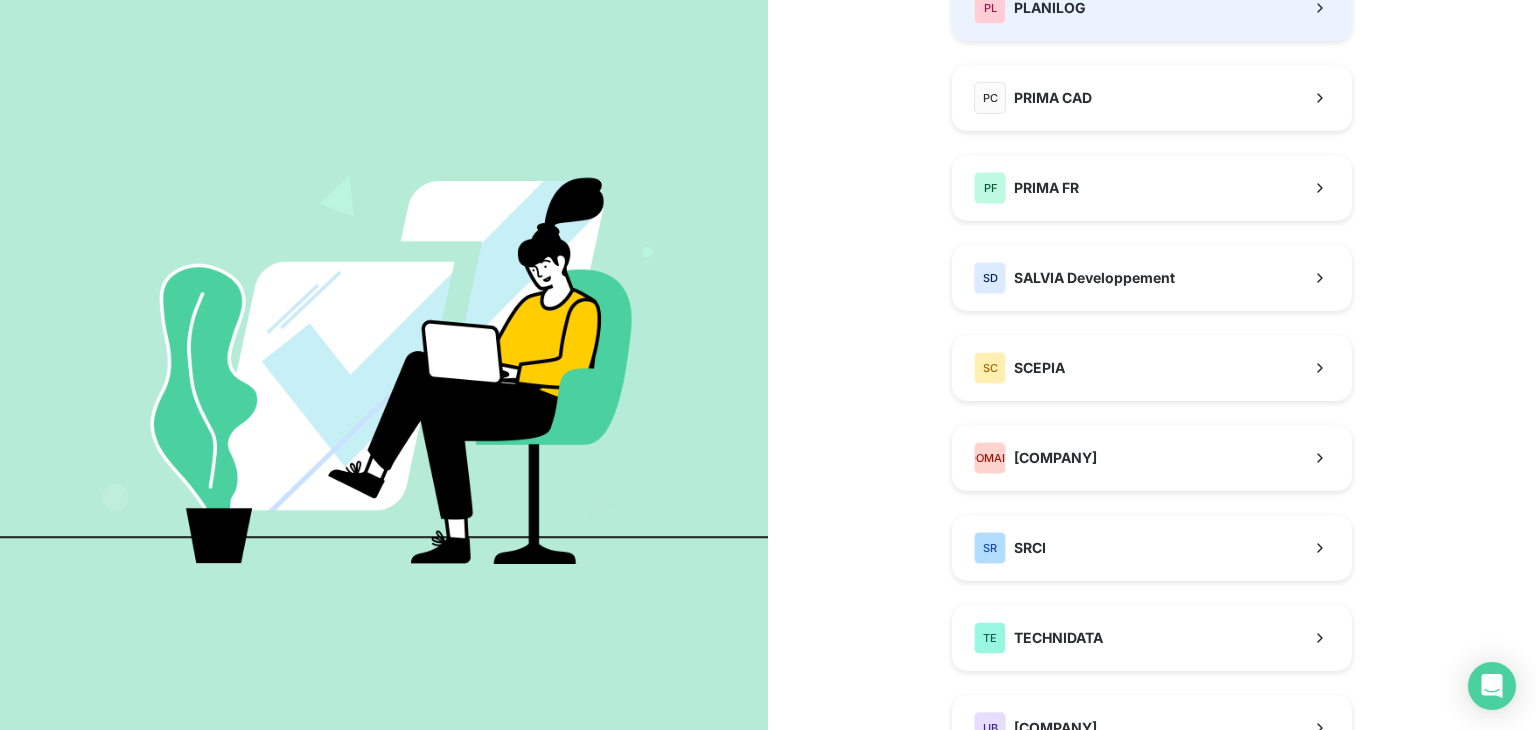 scroll, scrollTop: 904, scrollLeft: 0, axis: vertical 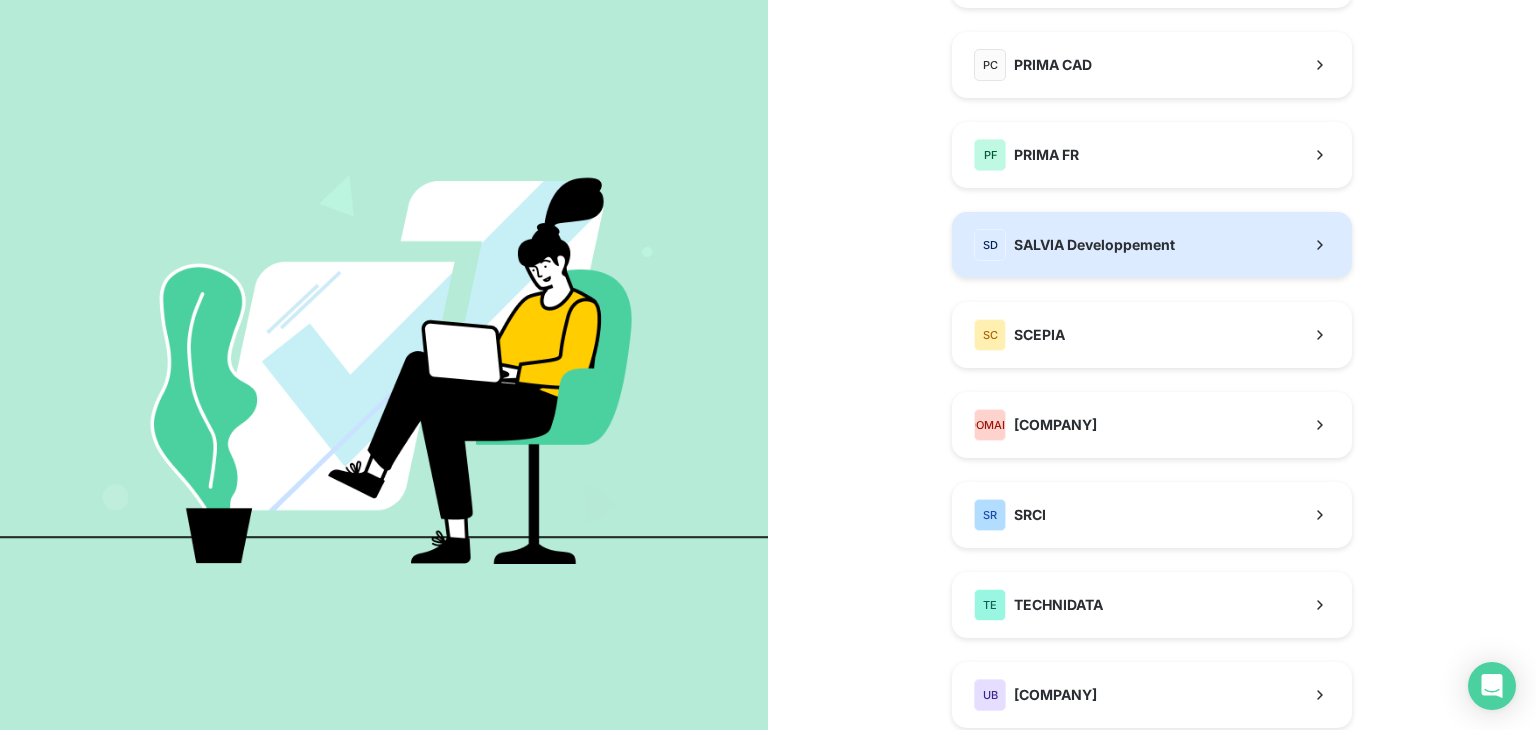 click on "SALVIA Developpement" at bounding box center [1094, 245] 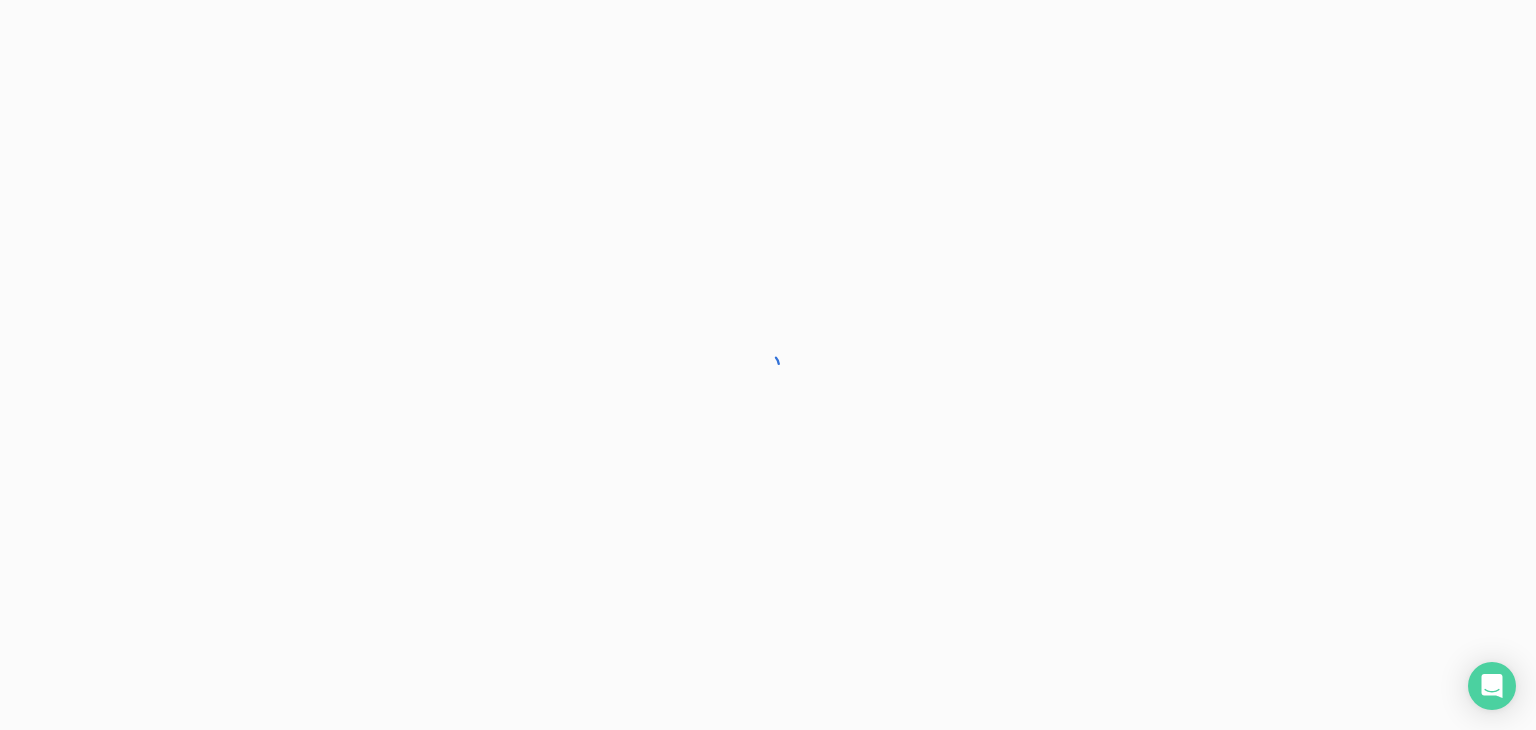 scroll, scrollTop: 0, scrollLeft: 0, axis: both 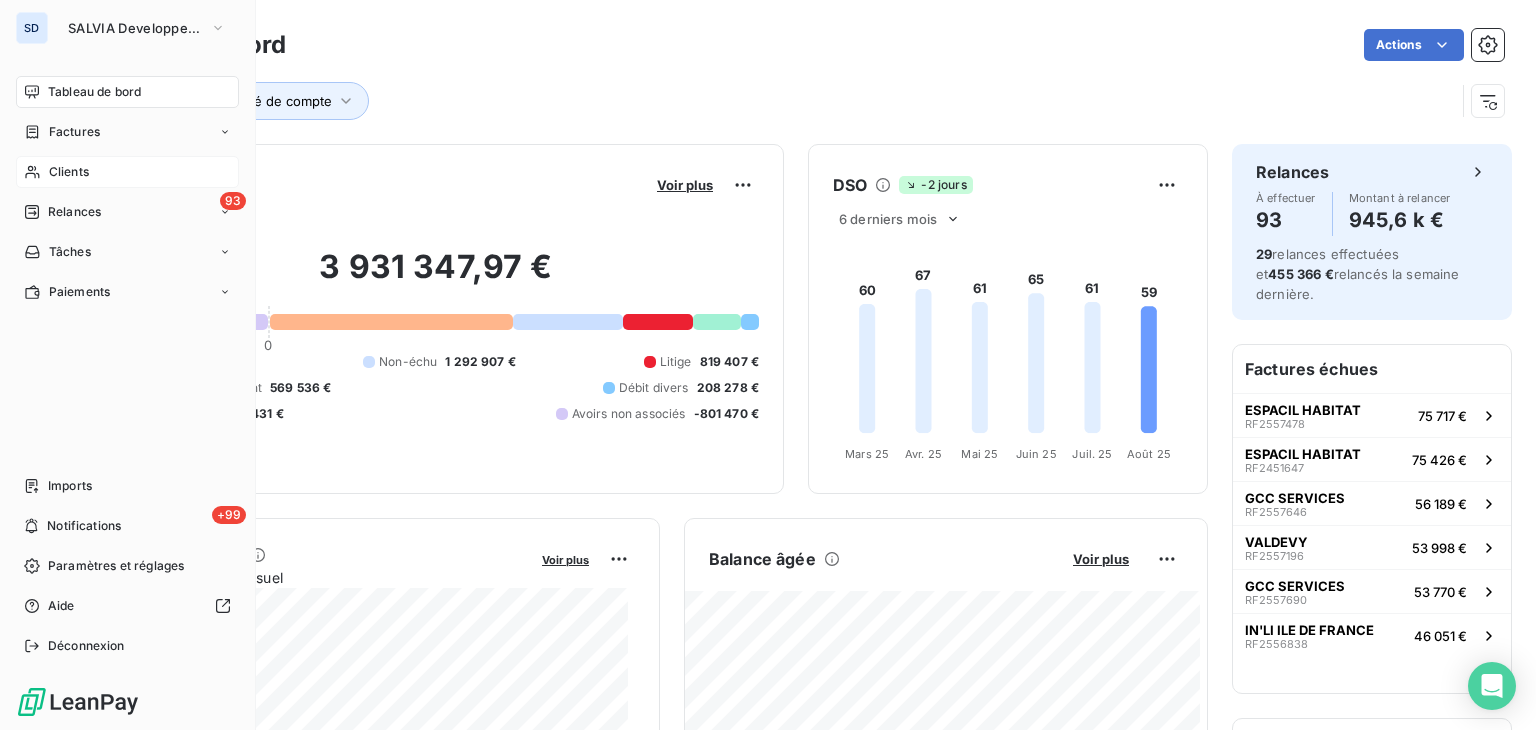 click on "Clients" at bounding box center [127, 172] 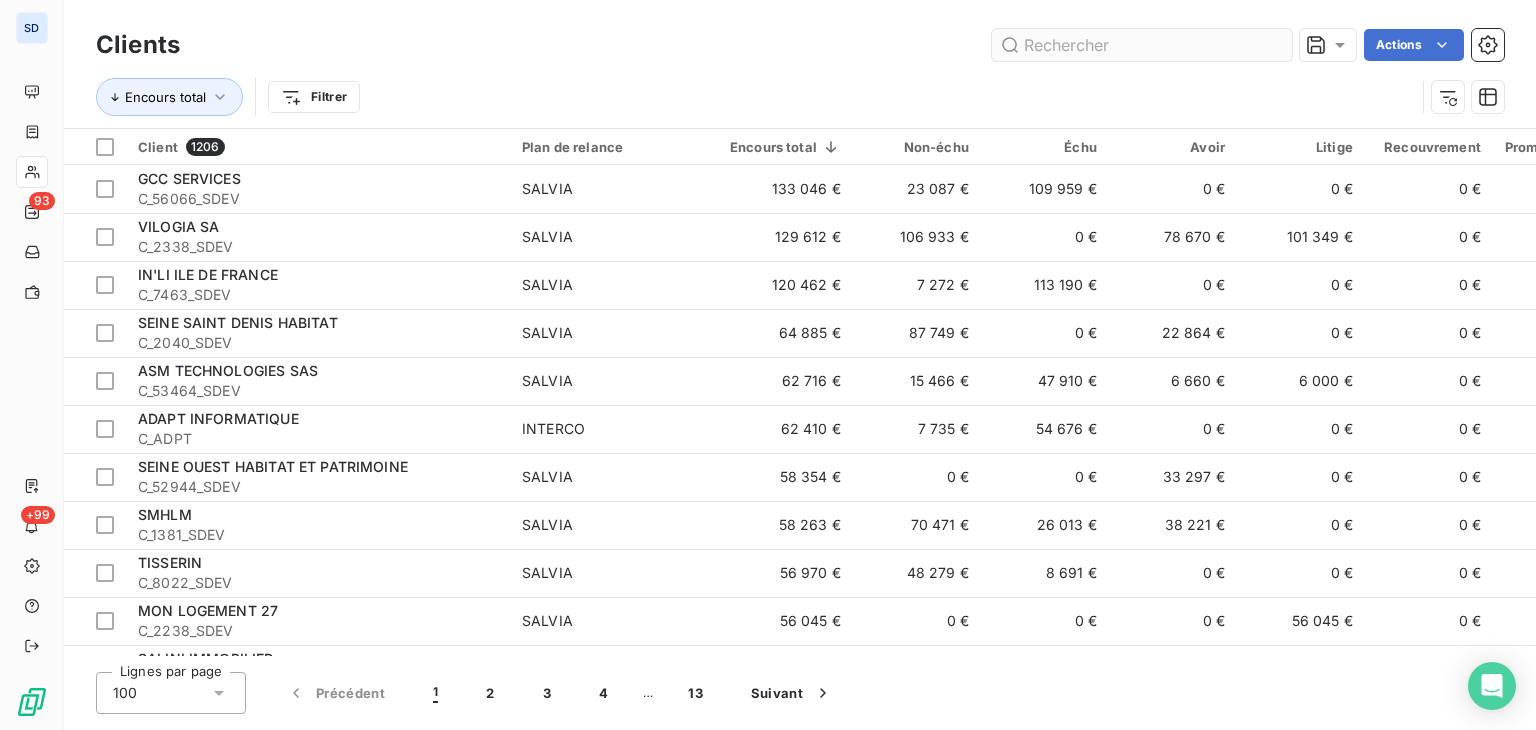 click at bounding box center (1142, 45) 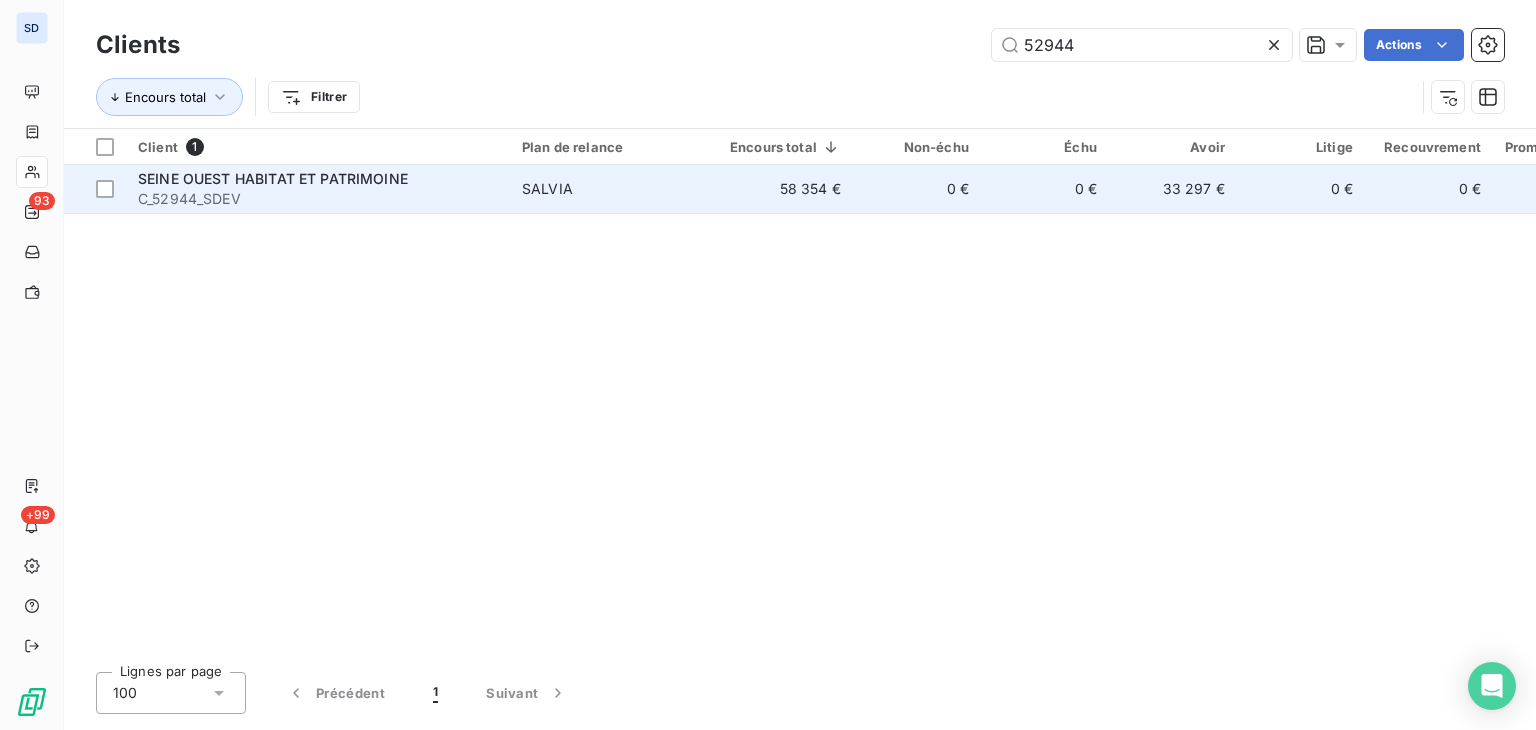 type on "52944" 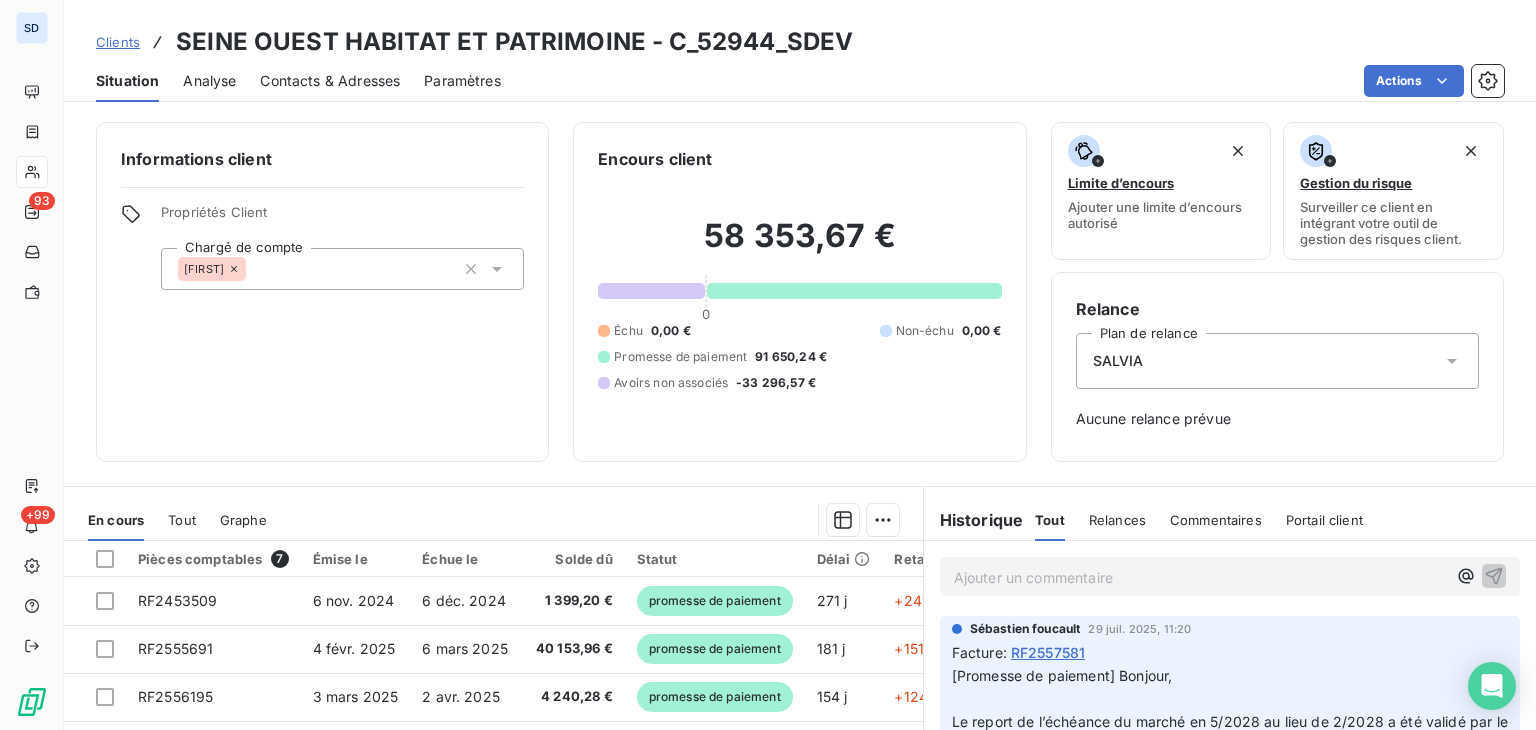 scroll, scrollTop: 255, scrollLeft: 0, axis: vertical 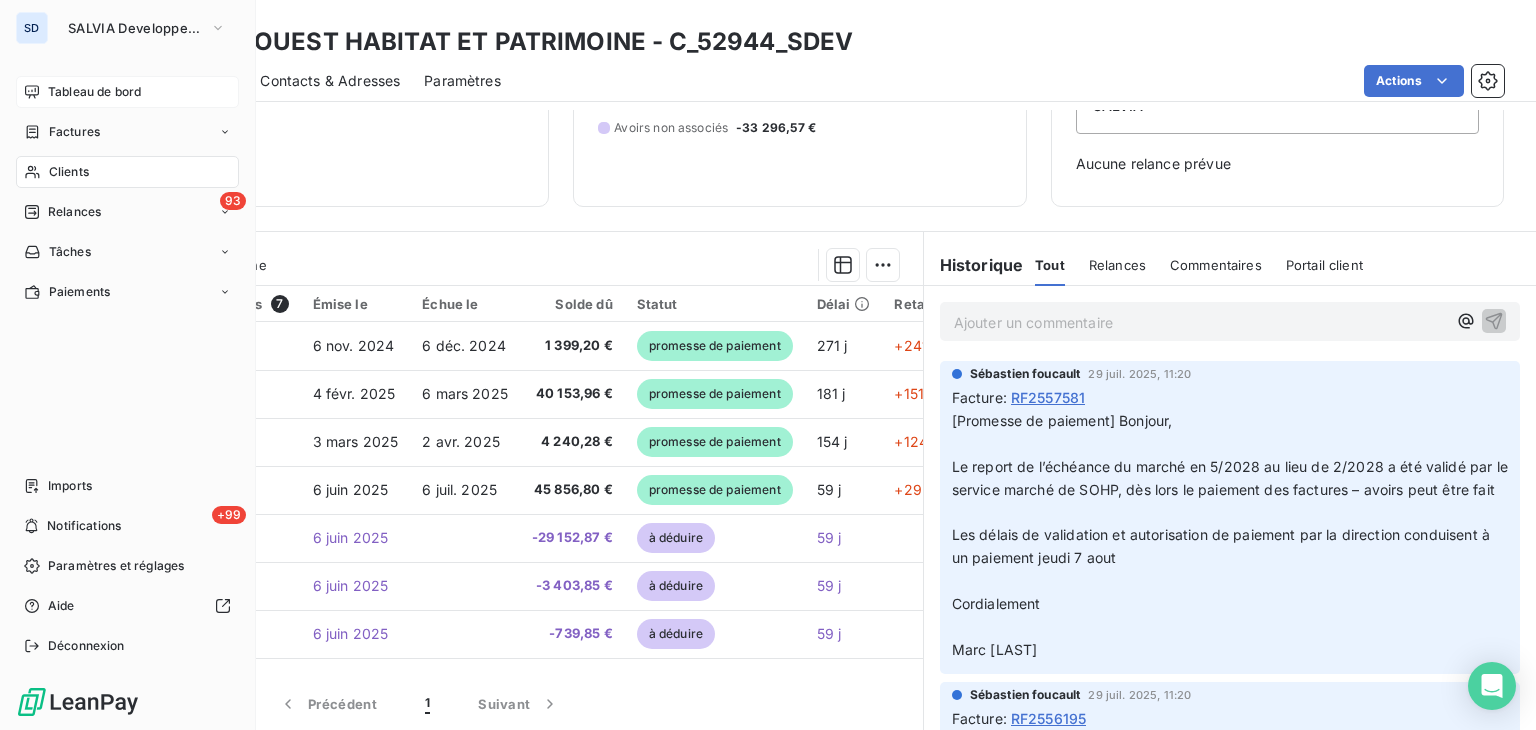 click on "Tableau de bord" at bounding box center [127, 92] 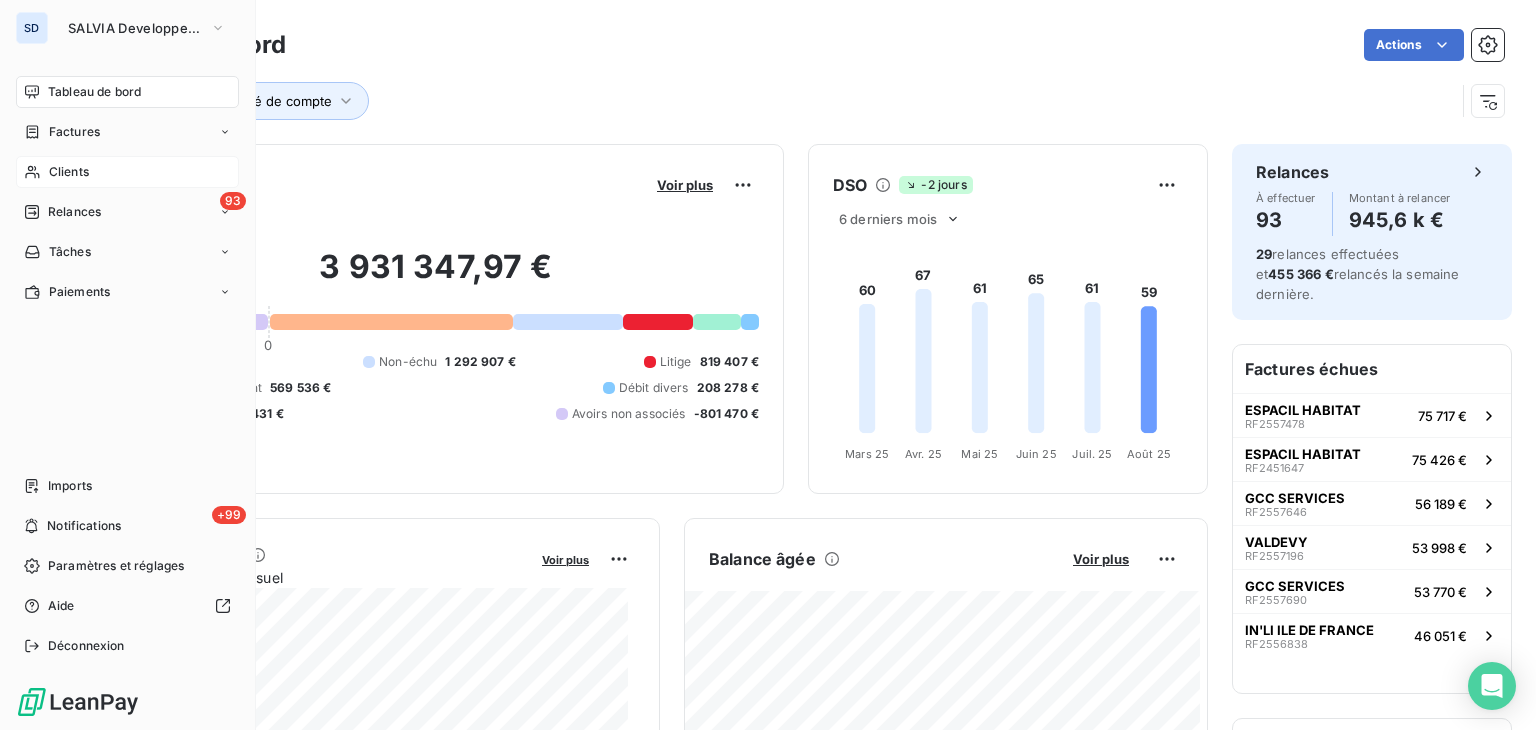 click on "Clients" at bounding box center (127, 172) 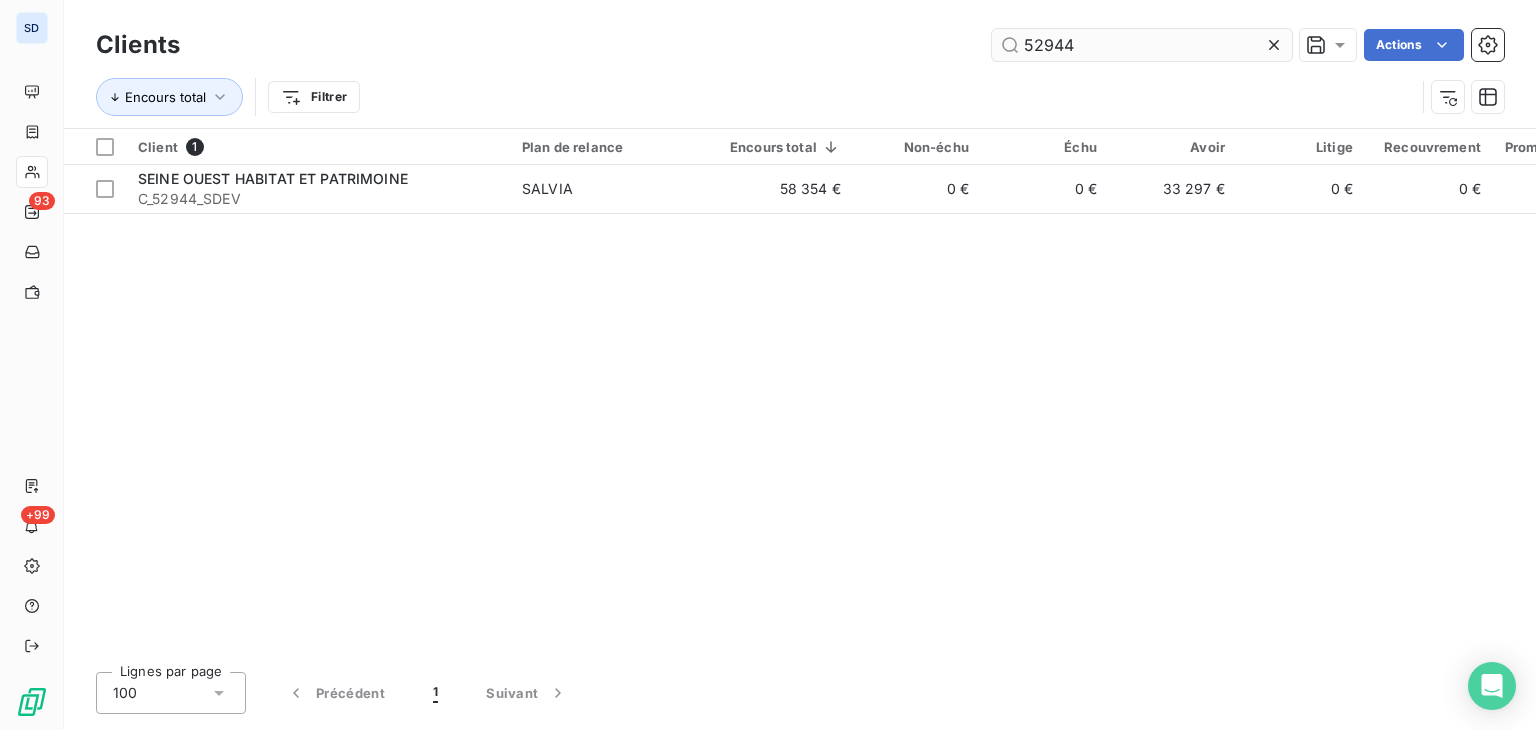 click on "52944" at bounding box center (1142, 45) 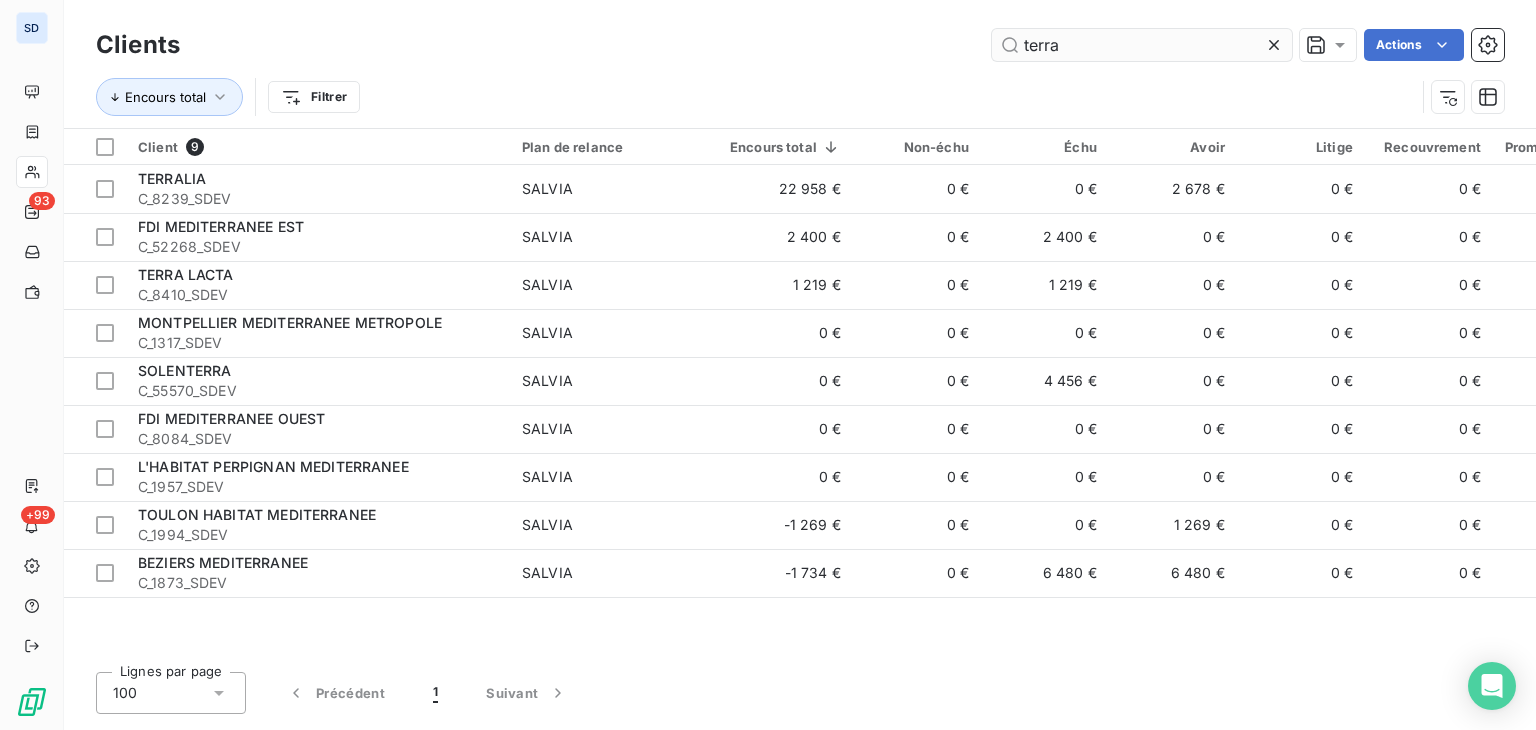 click on "terra" at bounding box center (1142, 45) 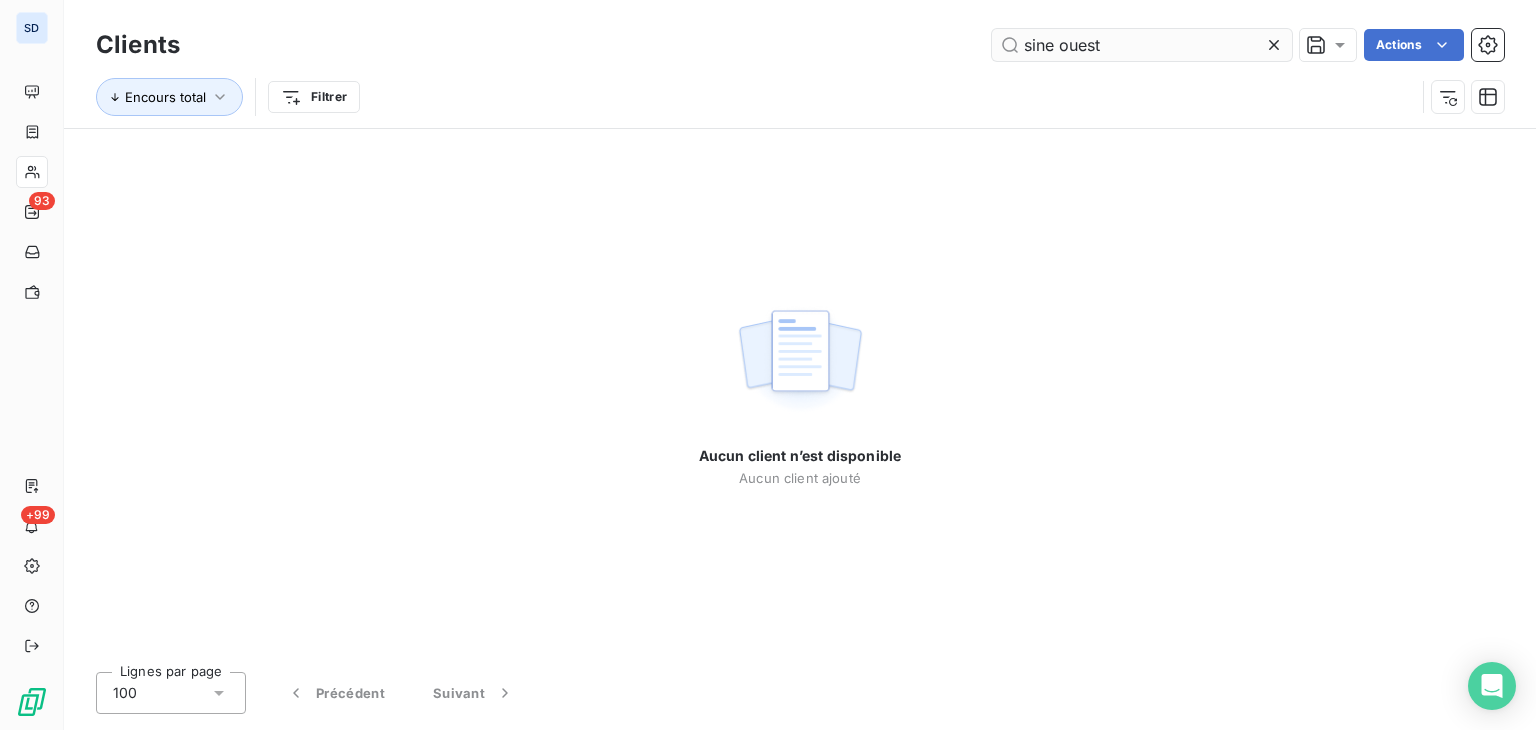click on "sine ouest" at bounding box center [1142, 45] 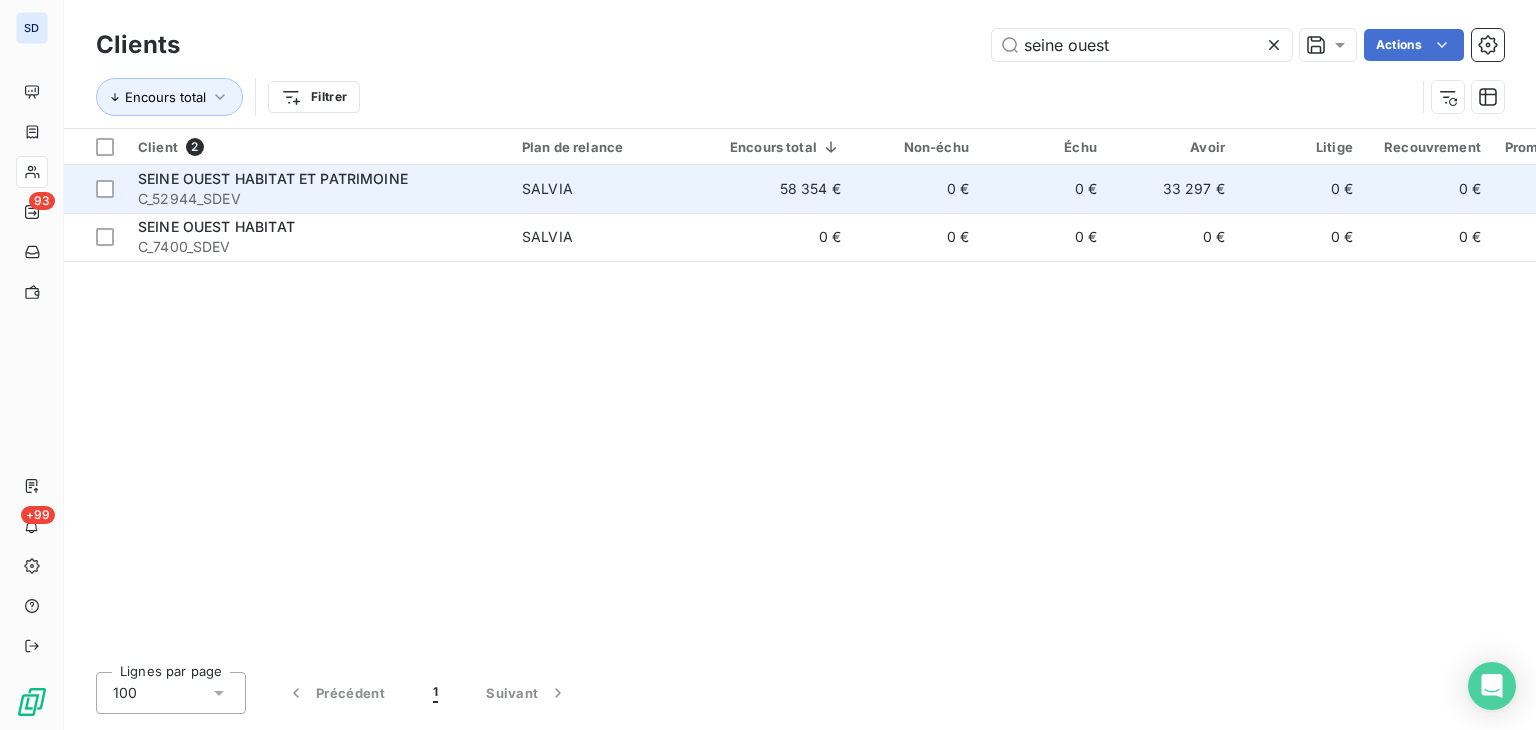 type on "seine ouest" 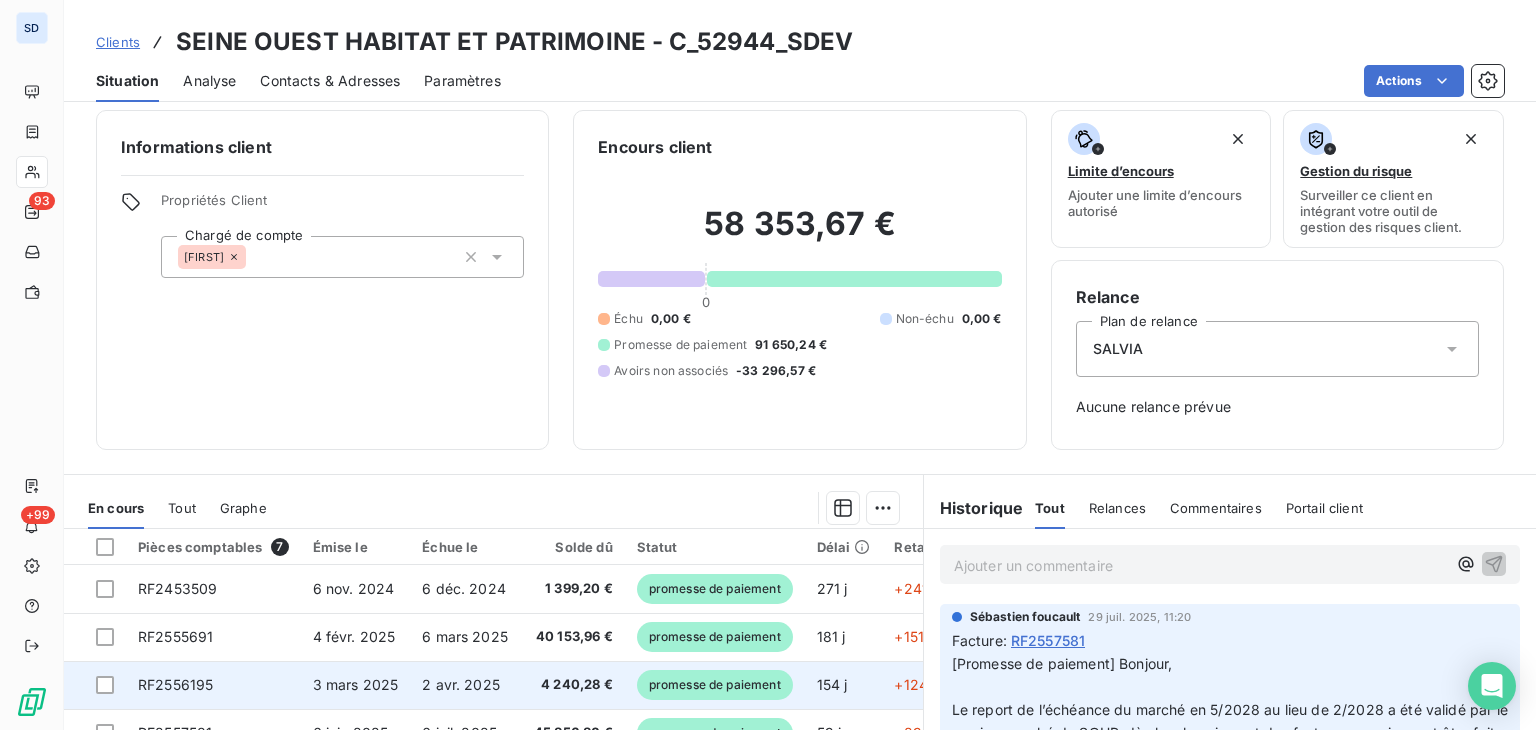 scroll, scrollTop: 11, scrollLeft: 0, axis: vertical 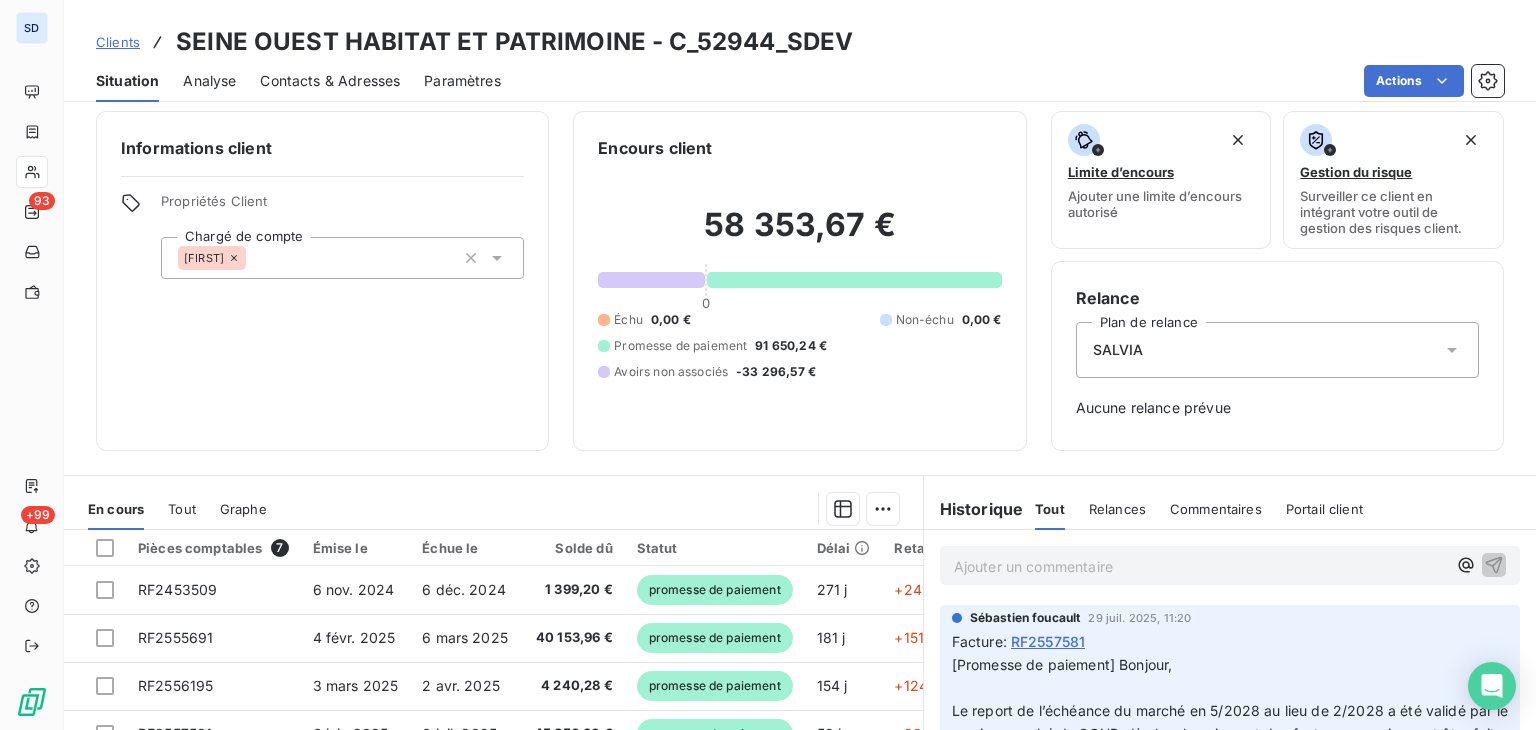 click on "58 353,67 €" at bounding box center [799, 235] 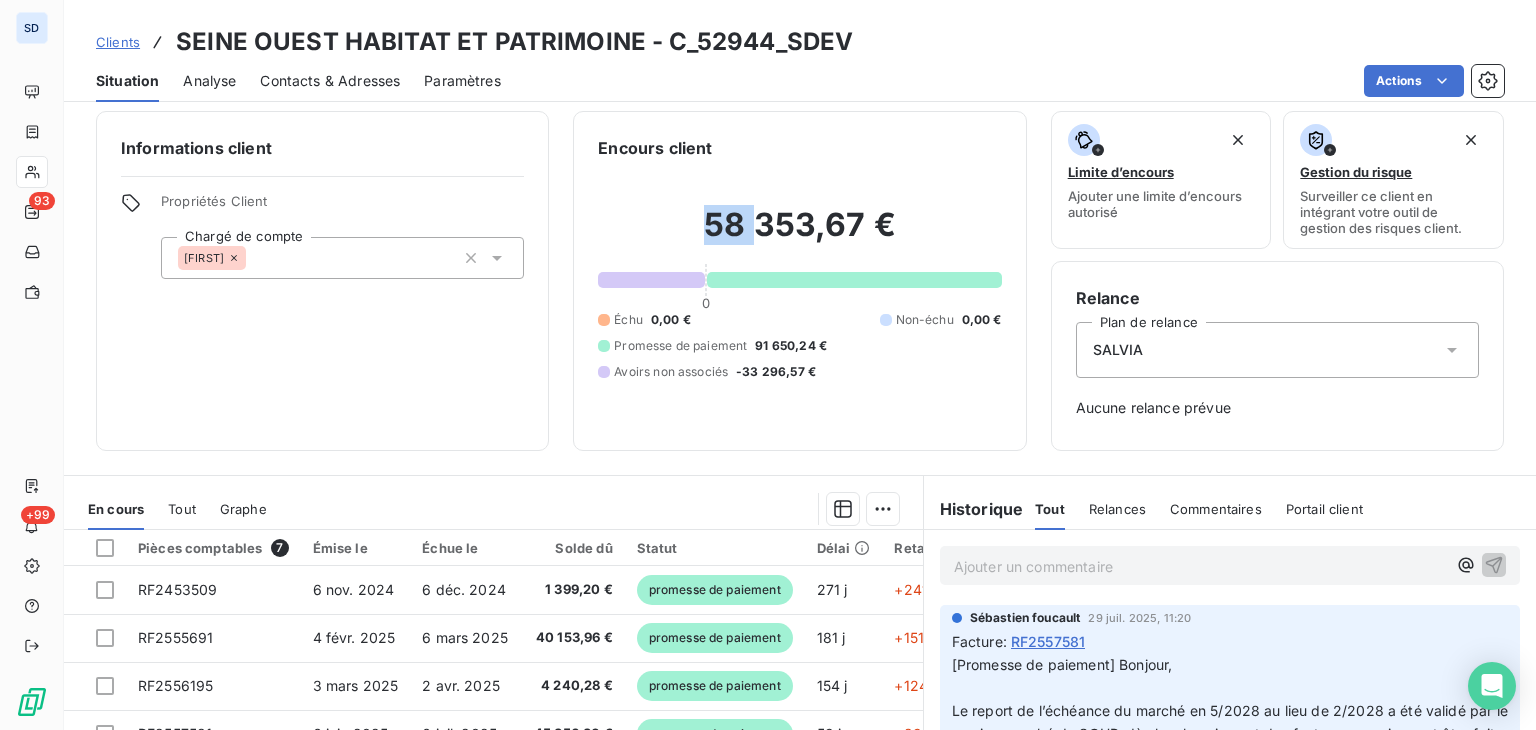 click on "58 353,67 €" at bounding box center (799, 235) 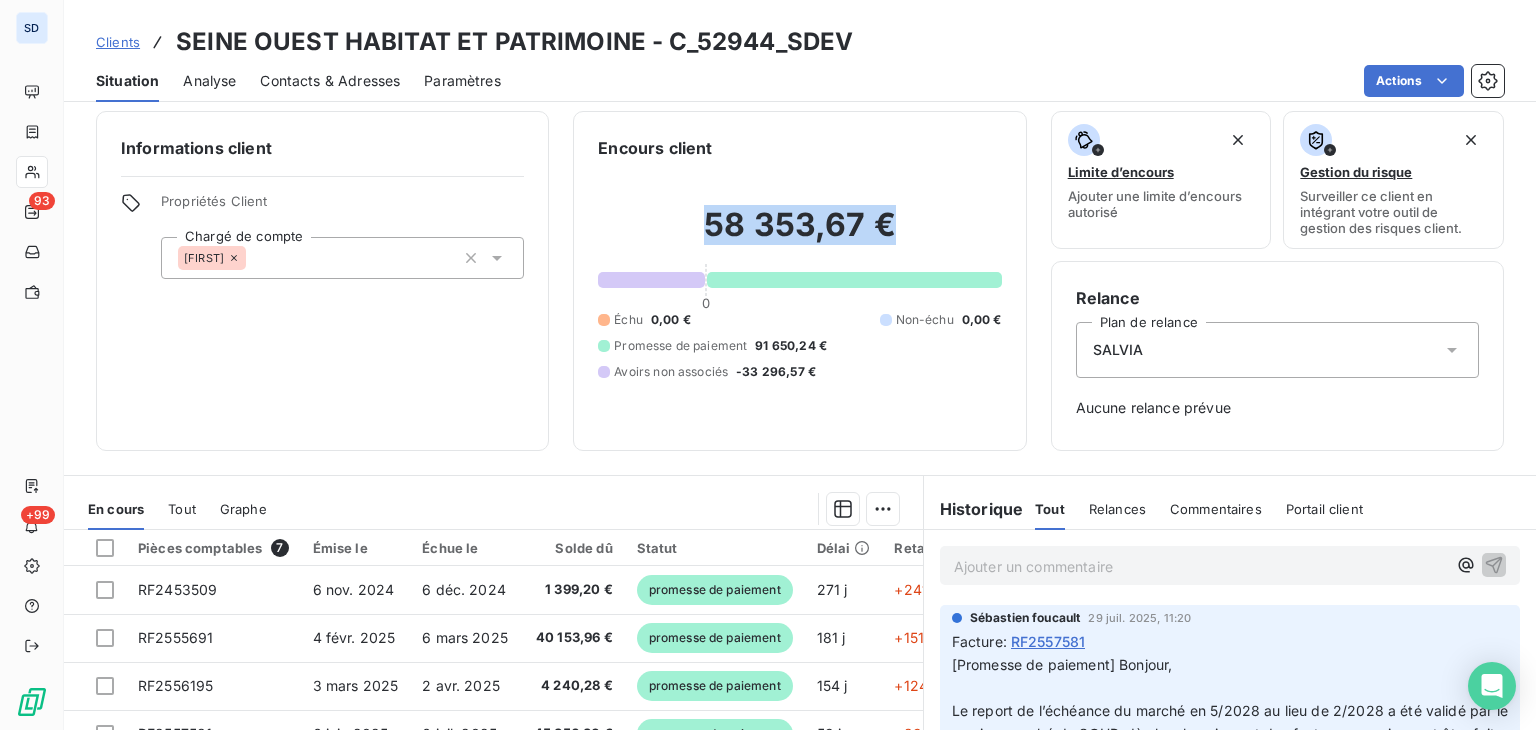 click on "58 353,67 €" at bounding box center [799, 235] 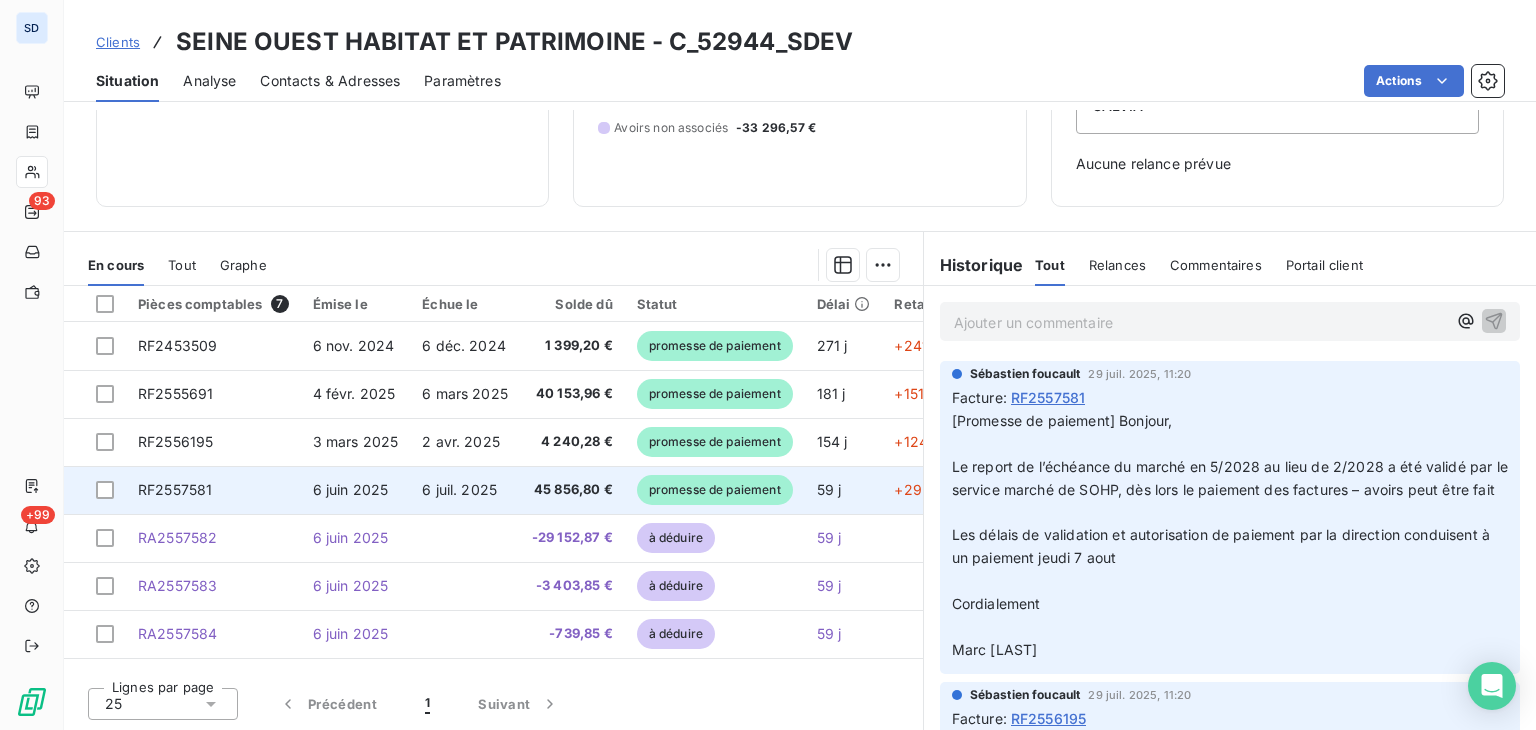 scroll, scrollTop: 0, scrollLeft: 0, axis: both 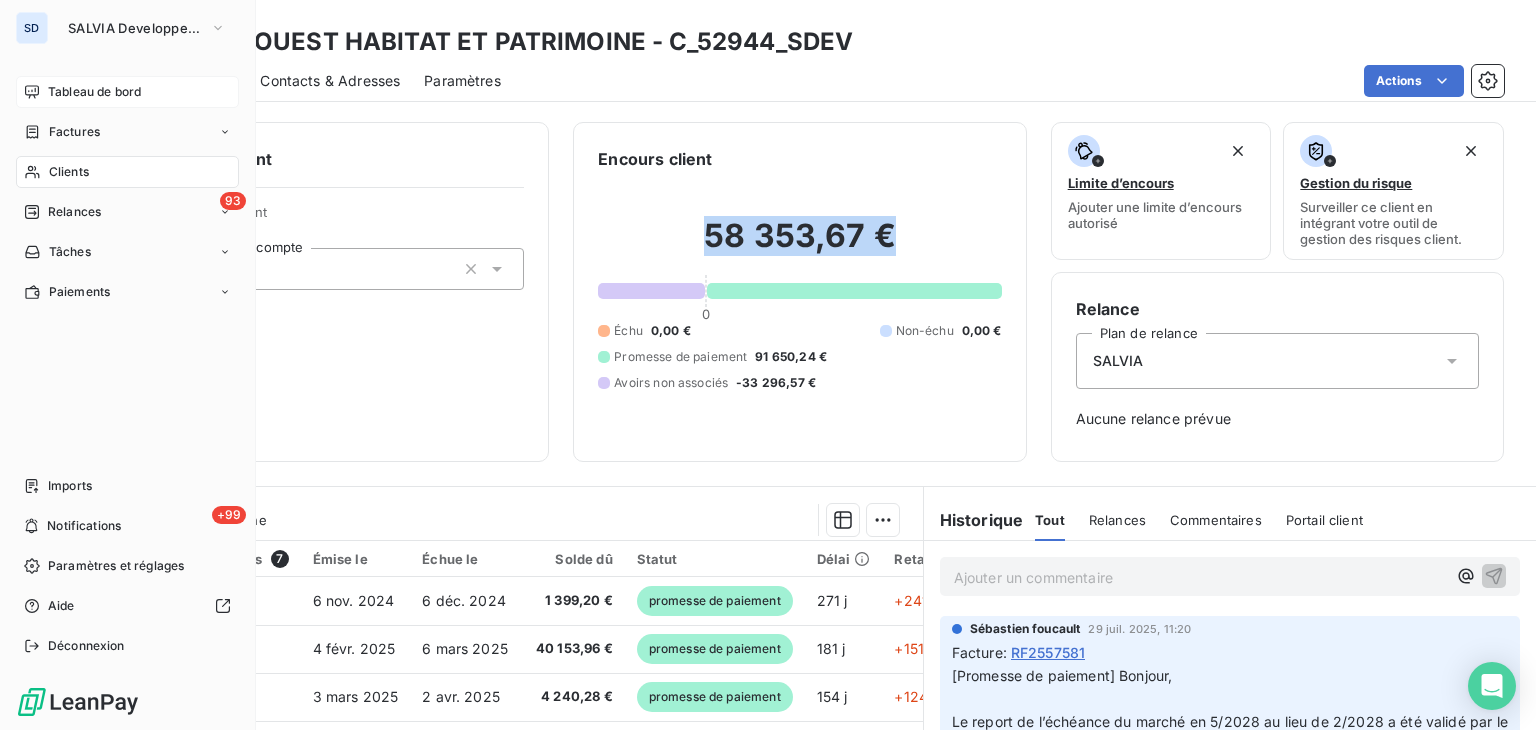 click on "Tableau de bord" at bounding box center (94, 92) 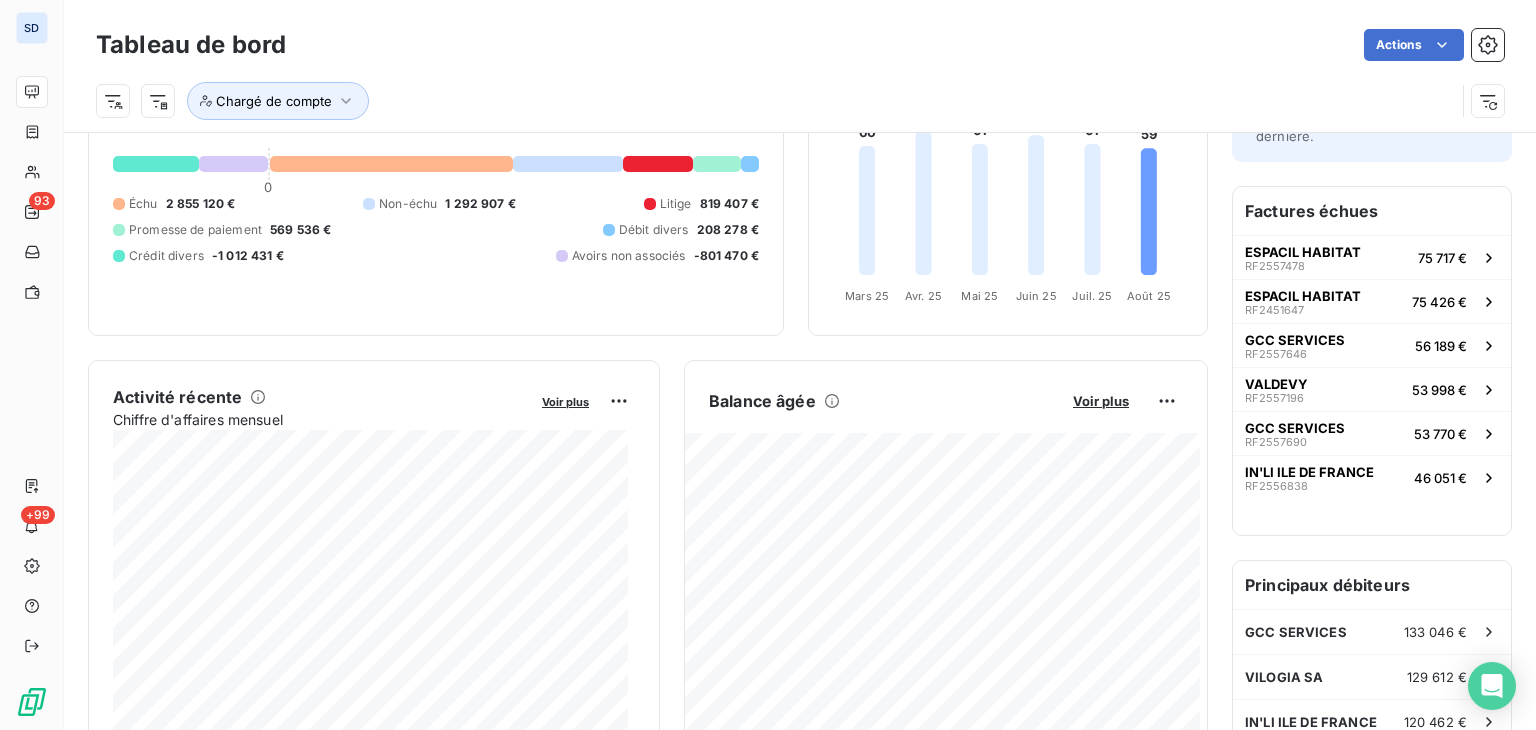 scroll, scrollTop: 0, scrollLeft: 0, axis: both 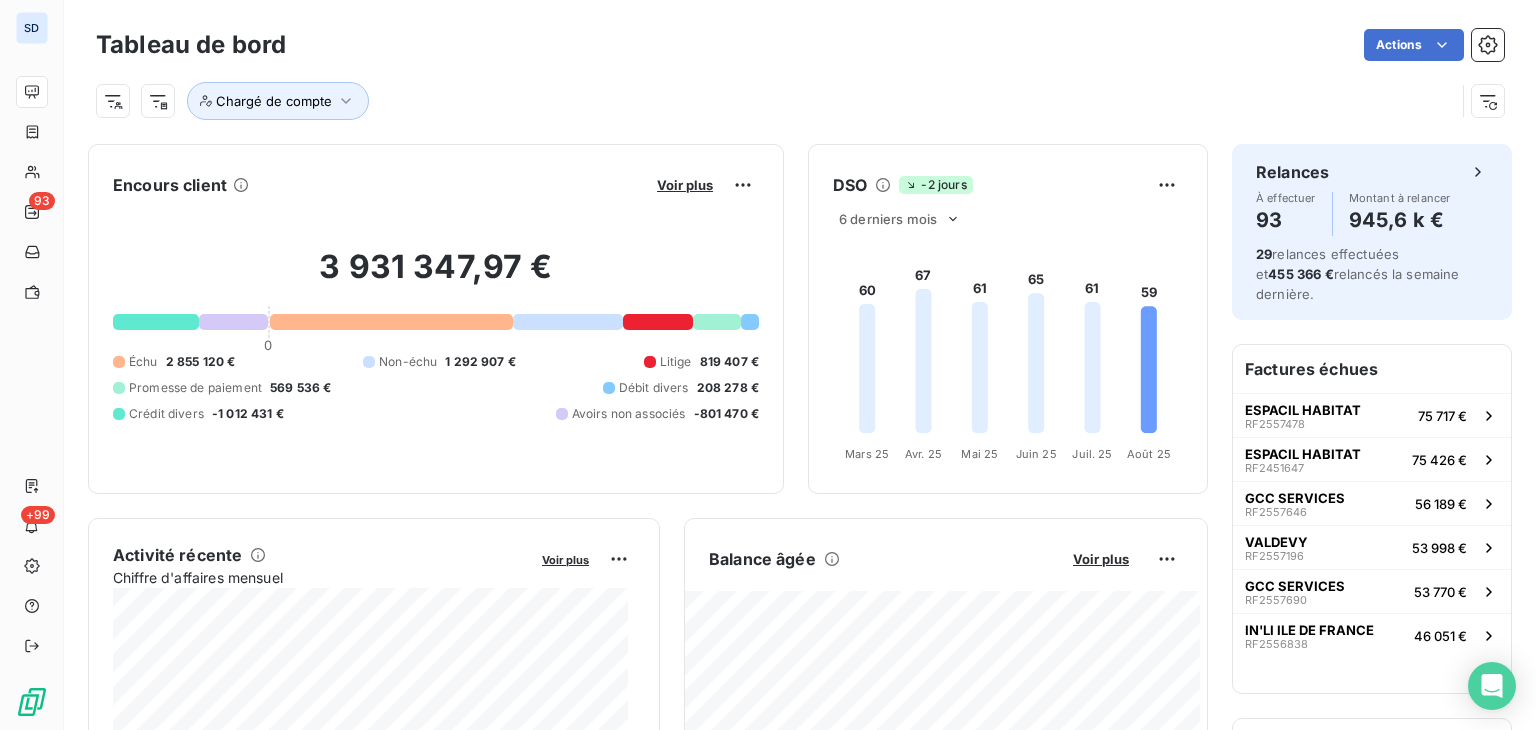 click at bounding box center (658, 322) 